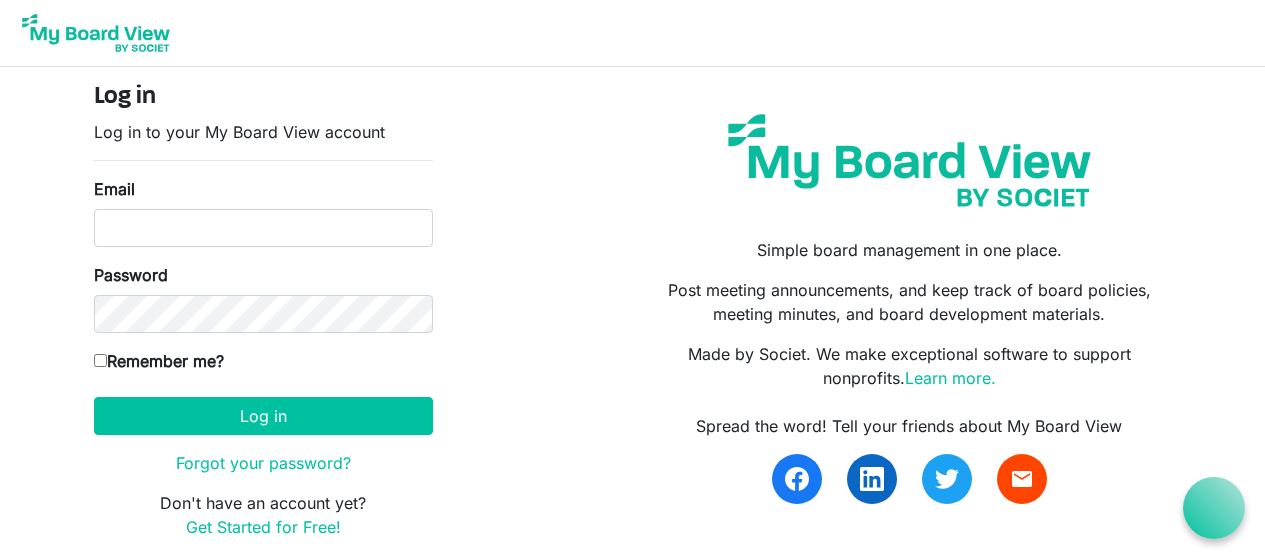 scroll, scrollTop: 0, scrollLeft: 0, axis: both 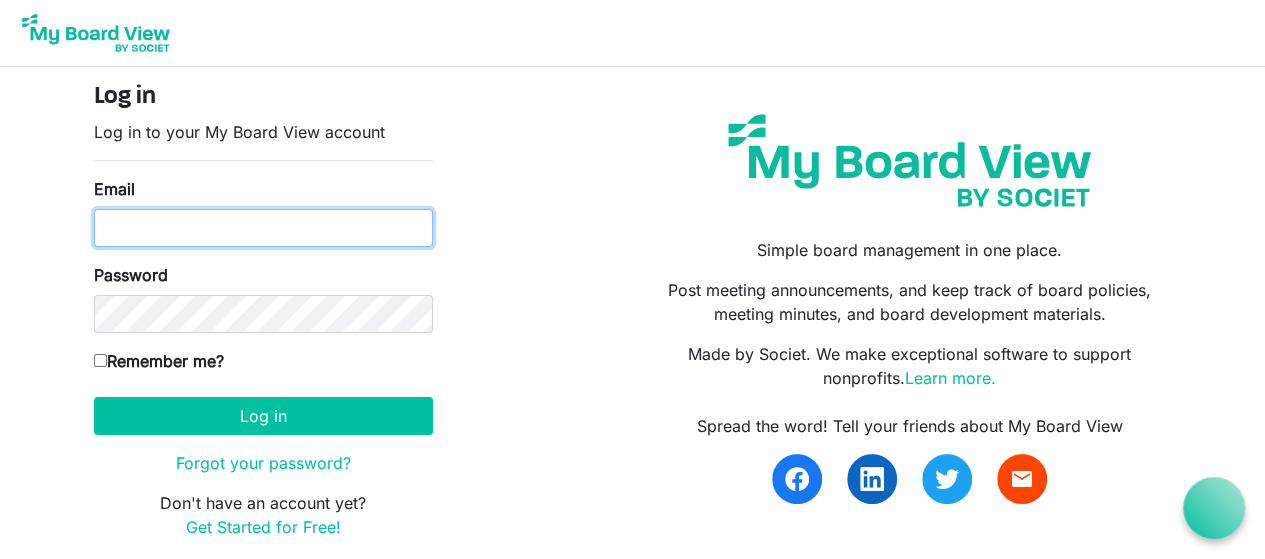 type on "[USERNAME]@[DOMAIN].com" 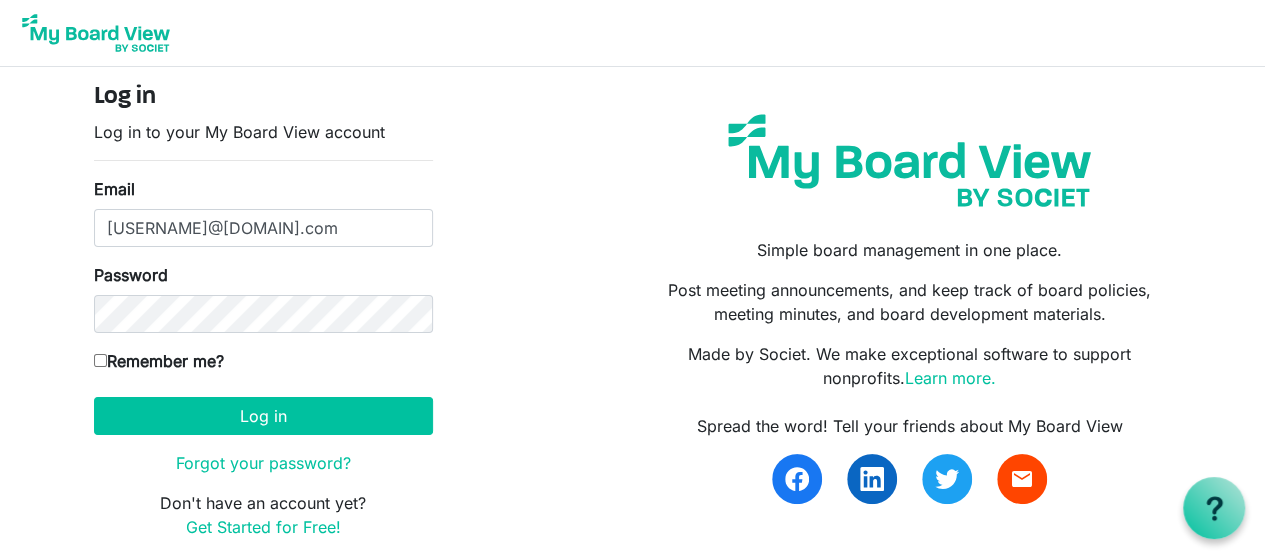 click on "Remember me?" at bounding box center (100, 360) 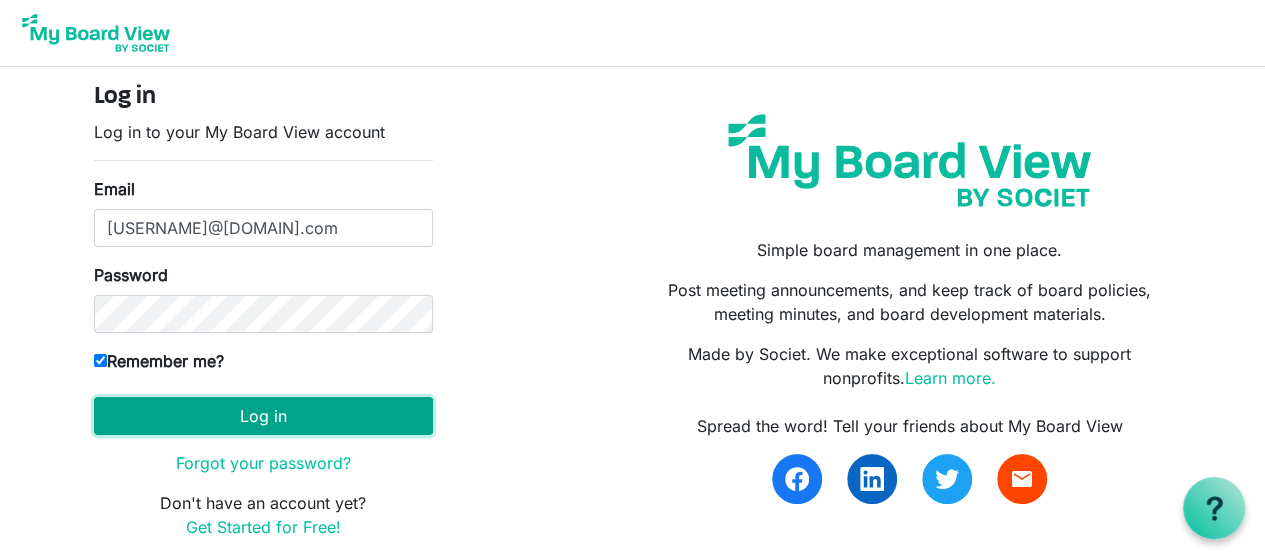 click on "Log in" at bounding box center (263, 416) 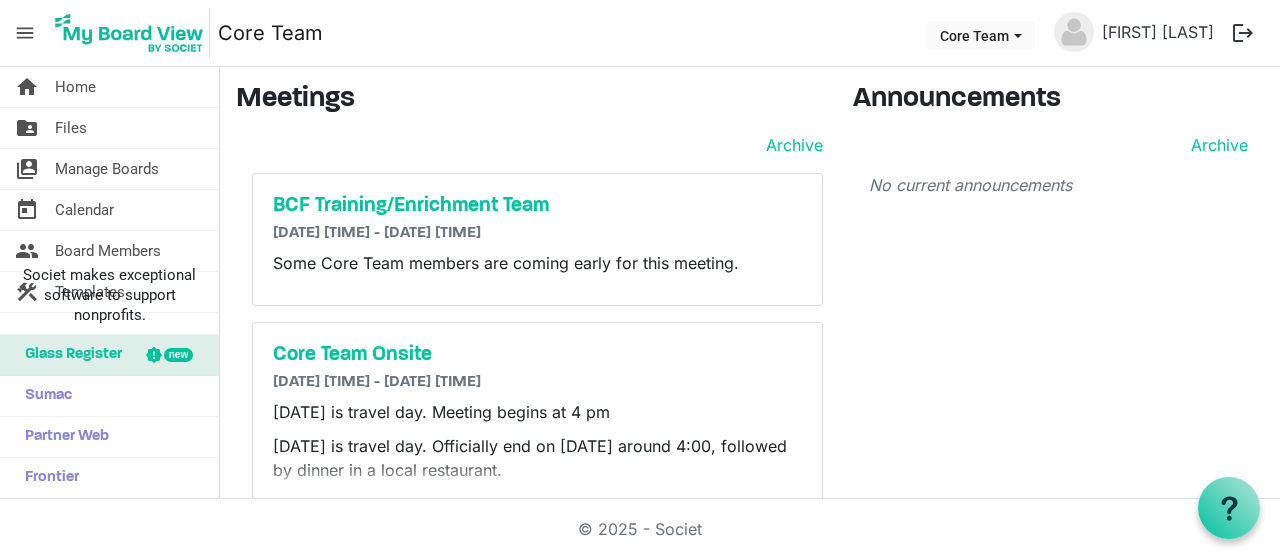 scroll, scrollTop: 0, scrollLeft: 0, axis: both 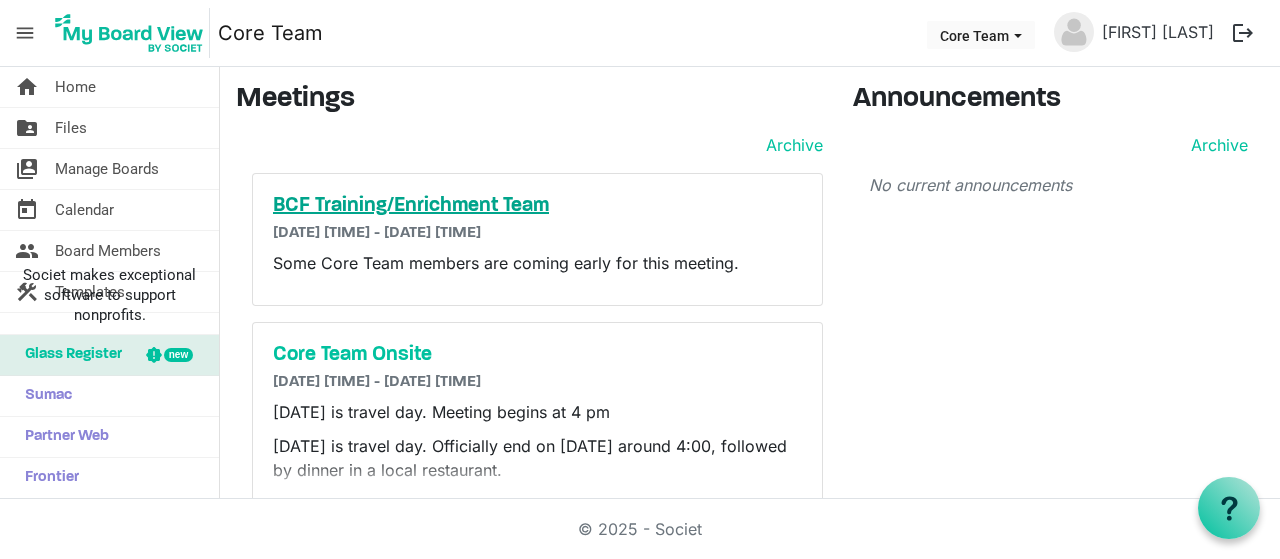 click on "BCF Training/Enrichment Team" at bounding box center (537, 206) 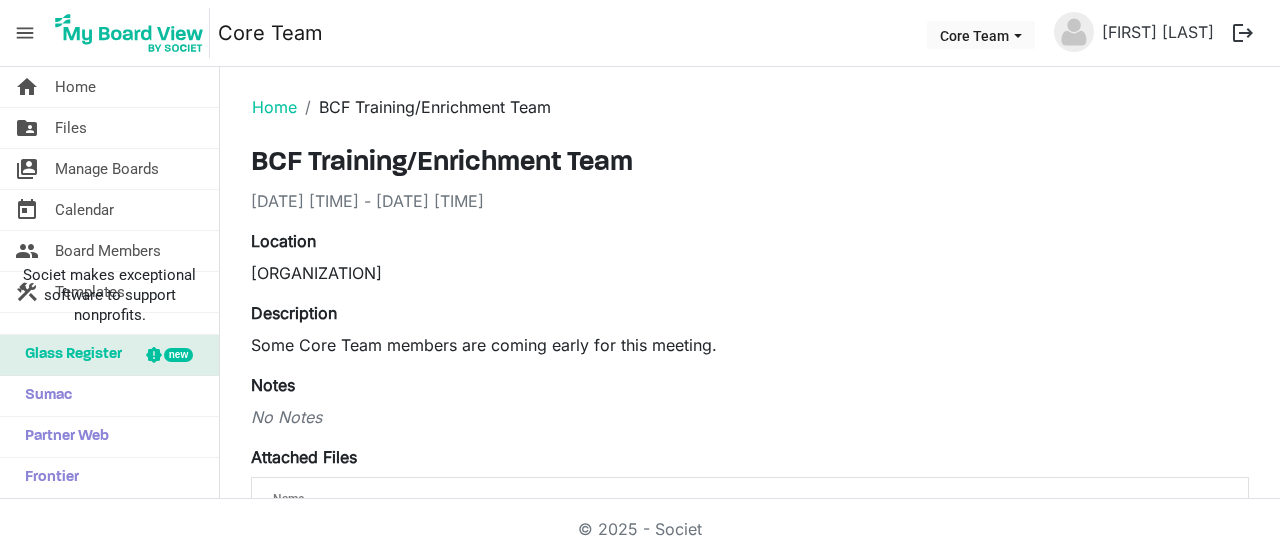 scroll, scrollTop: 0, scrollLeft: 0, axis: both 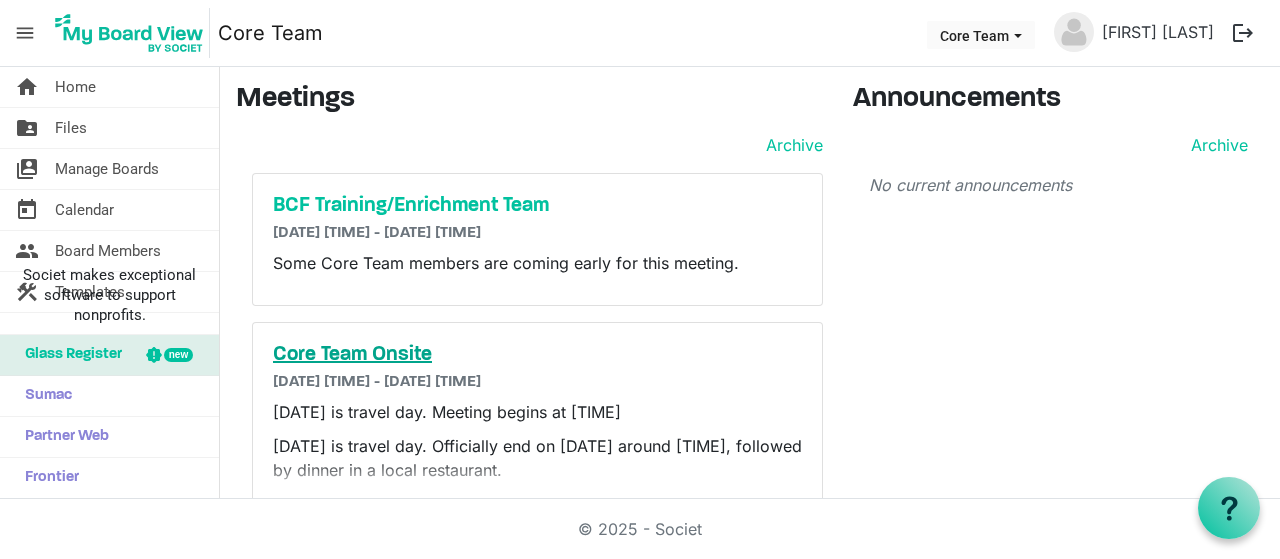 click on "Core Team Onsite" at bounding box center (537, 355) 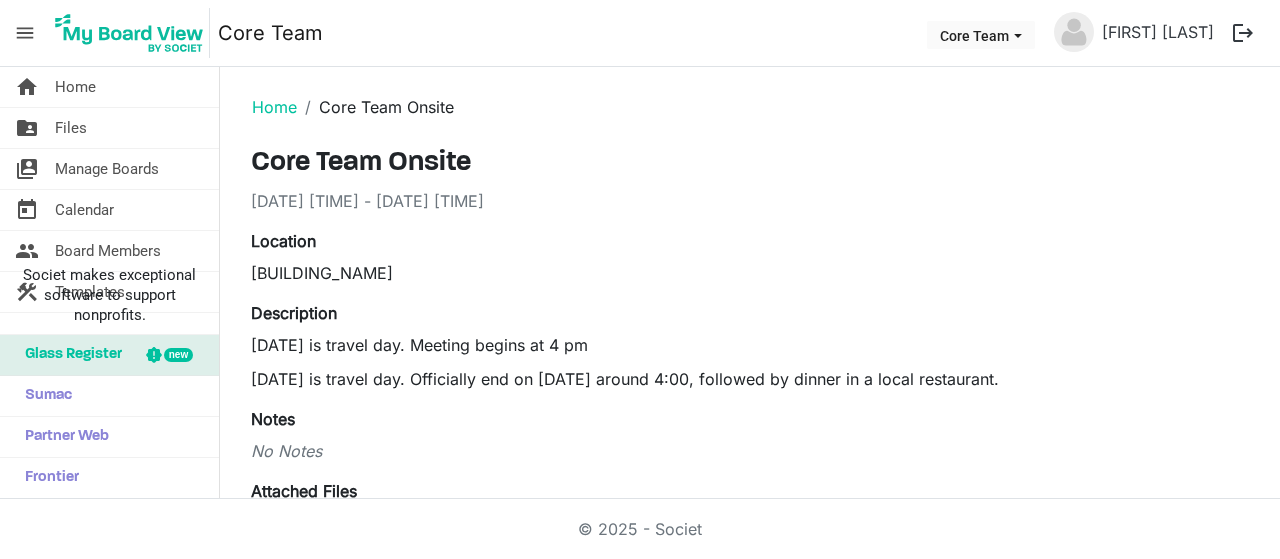 scroll, scrollTop: 0, scrollLeft: 0, axis: both 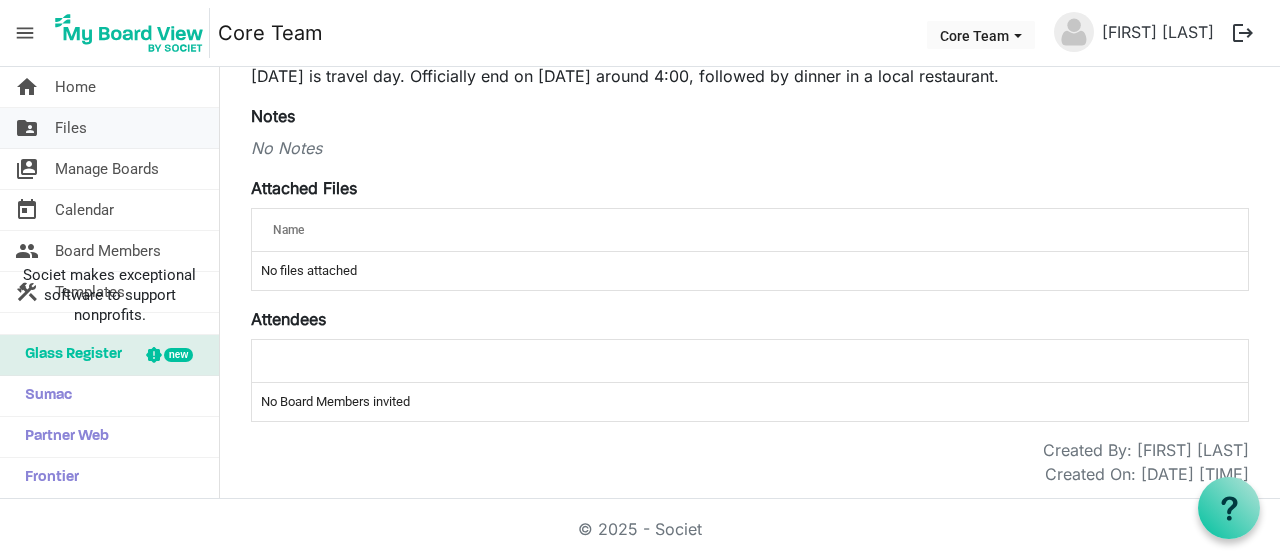 click on "folder_shared
Files" at bounding box center [109, 128] 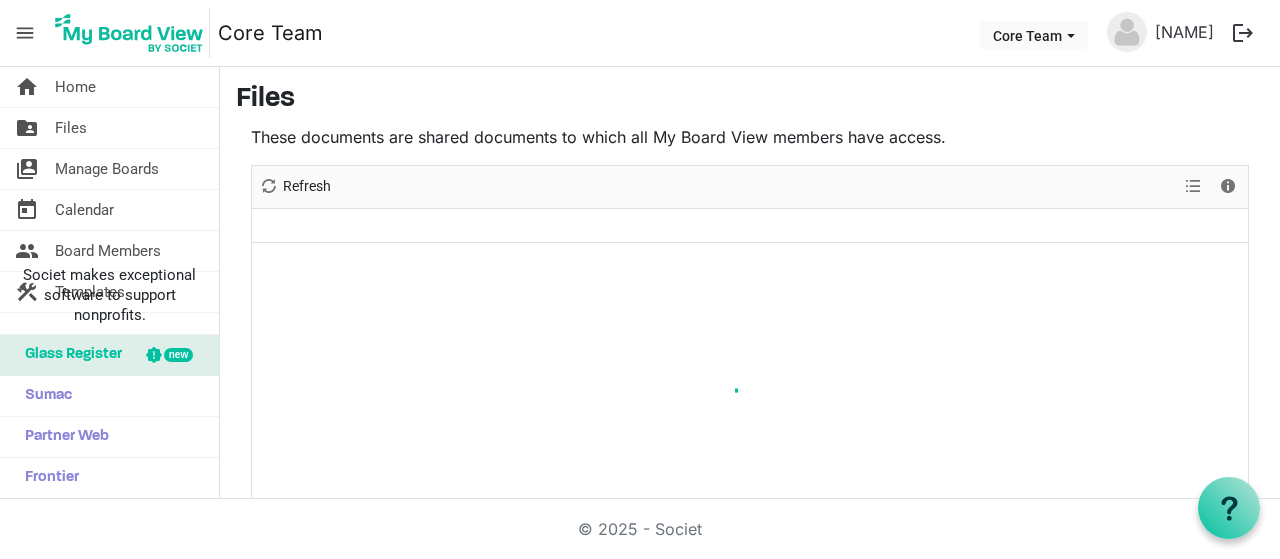scroll, scrollTop: 0, scrollLeft: 0, axis: both 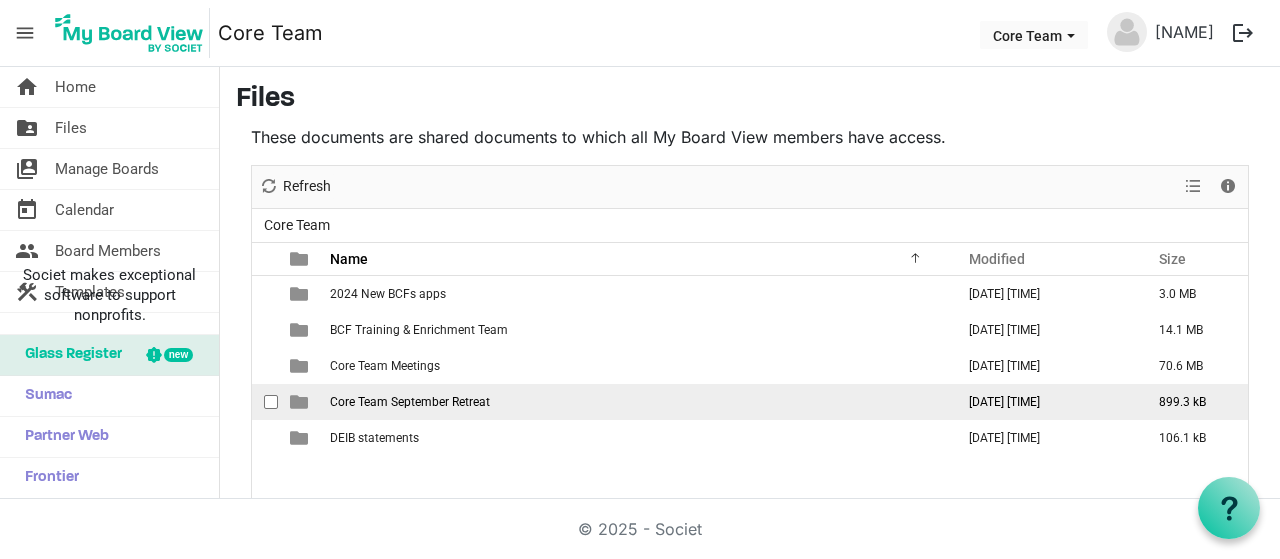 click on "Core Team September Retreat" at bounding box center (410, 402) 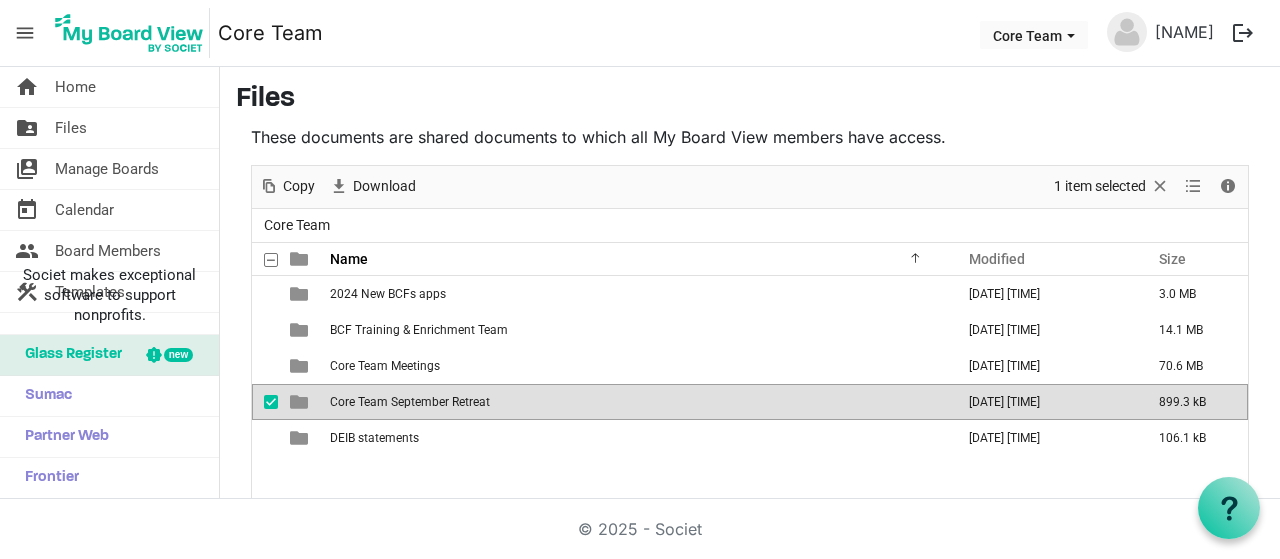 click on "Core Team September Retreat" at bounding box center (410, 402) 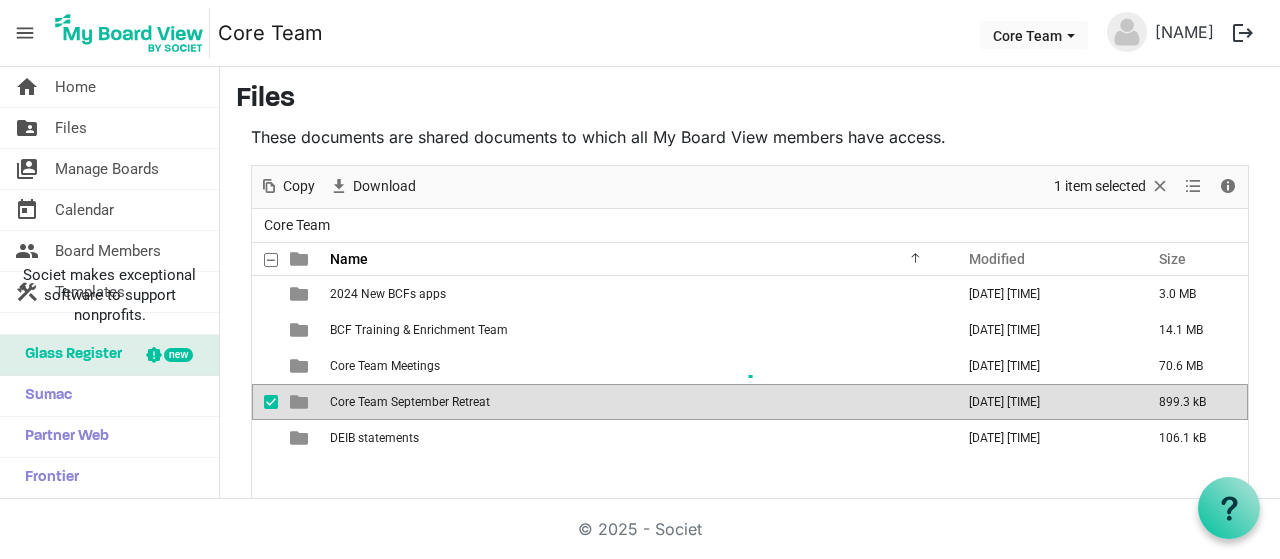 scroll, scrollTop: 114, scrollLeft: 0, axis: vertical 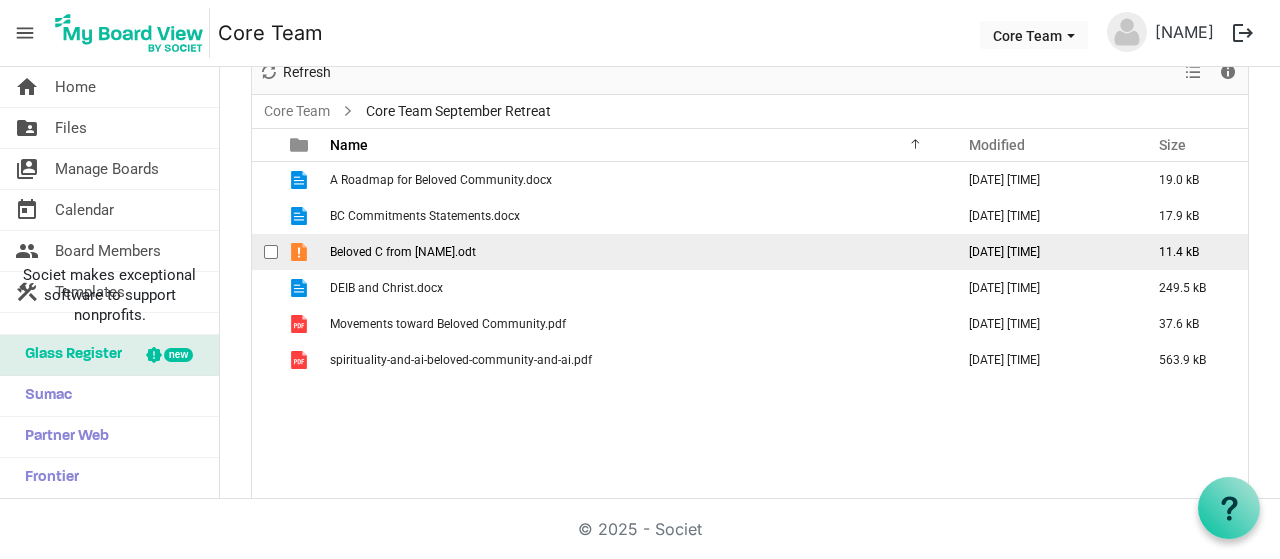 click on "Beloved C from [NAME].odt" at bounding box center [636, 252] 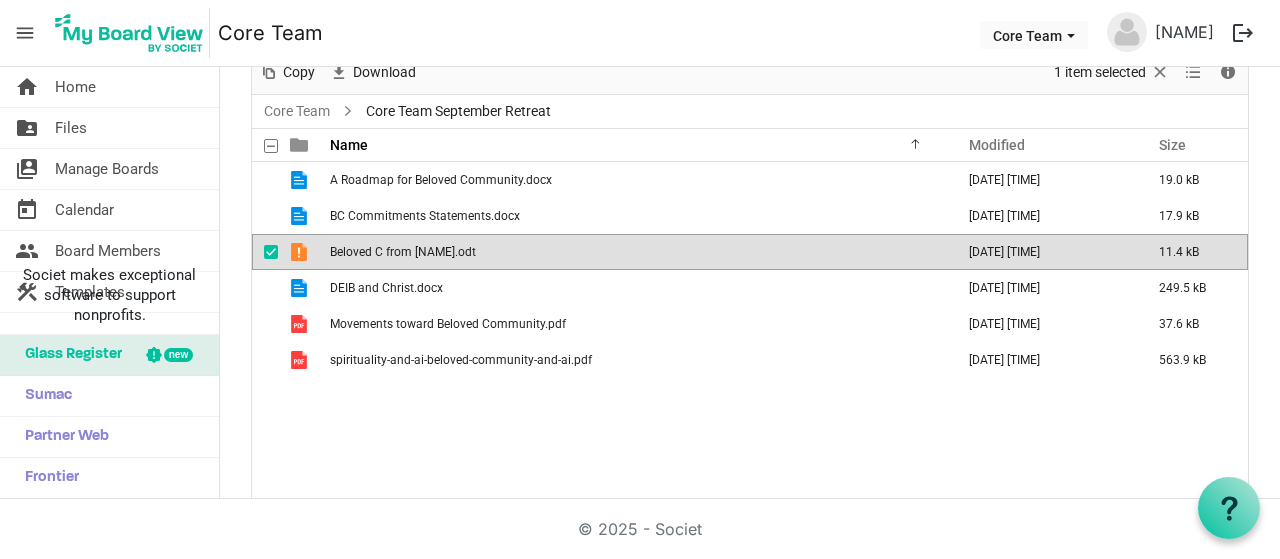 click on "Beloved C from [NAME].odt" at bounding box center (636, 252) 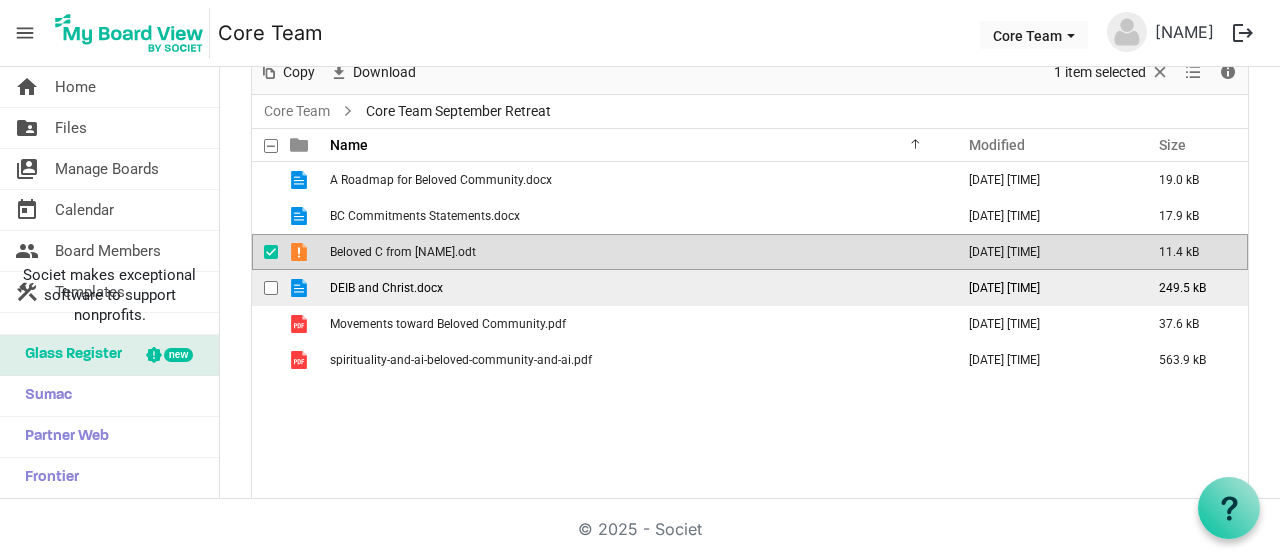 click on "DEIB and Christ.docx" at bounding box center (386, 288) 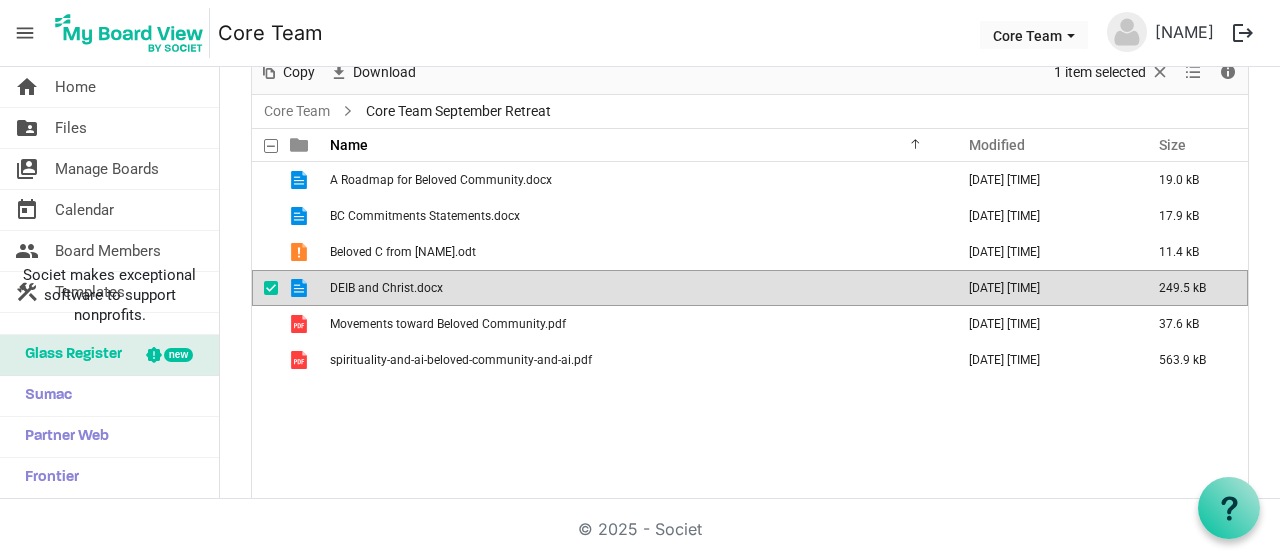 click on "DEIB and Christ.docx" at bounding box center (386, 288) 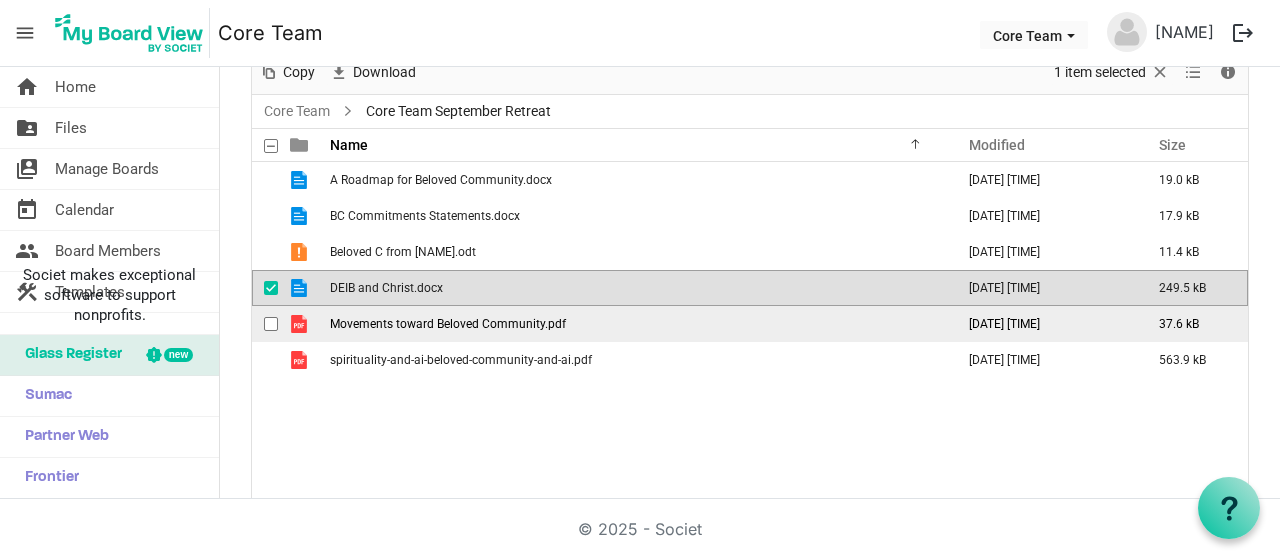click on "Movements toward Beloved Community.pdf" at bounding box center [448, 324] 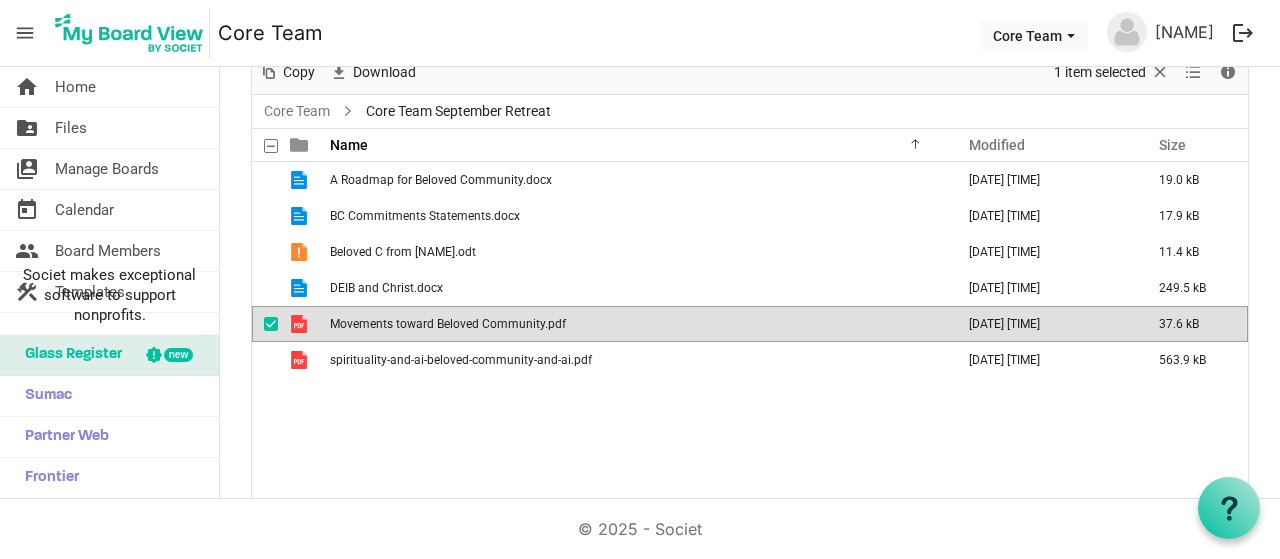 click on "Movements toward Beloved Community.pdf" at bounding box center (448, 324) 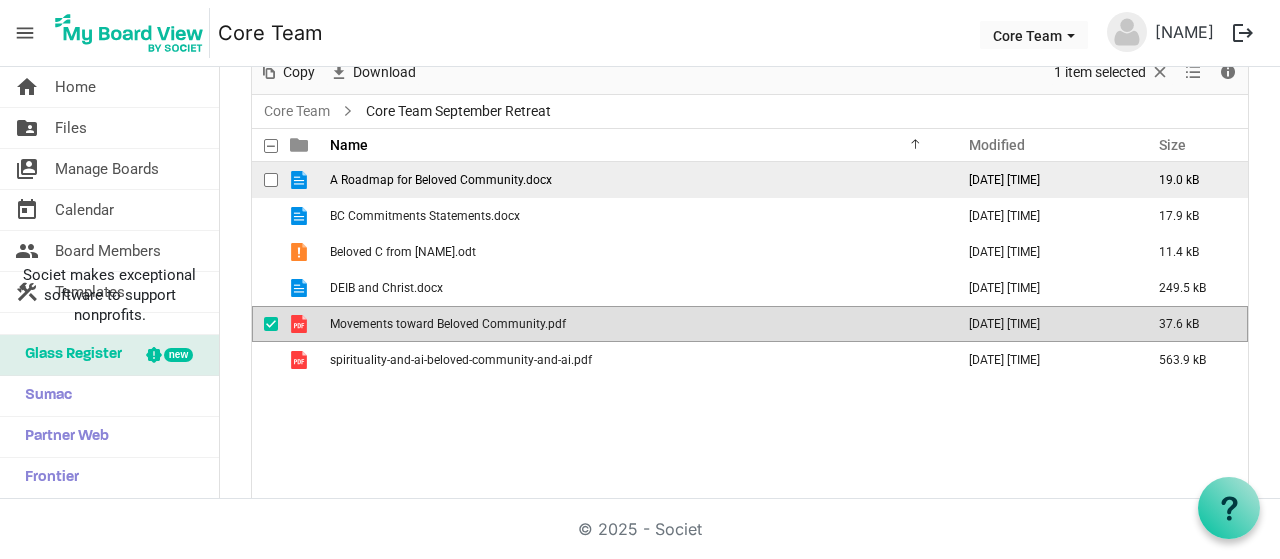 click on "A Roadmap for Beloved Community.docx" at bounding box center [441, 180] 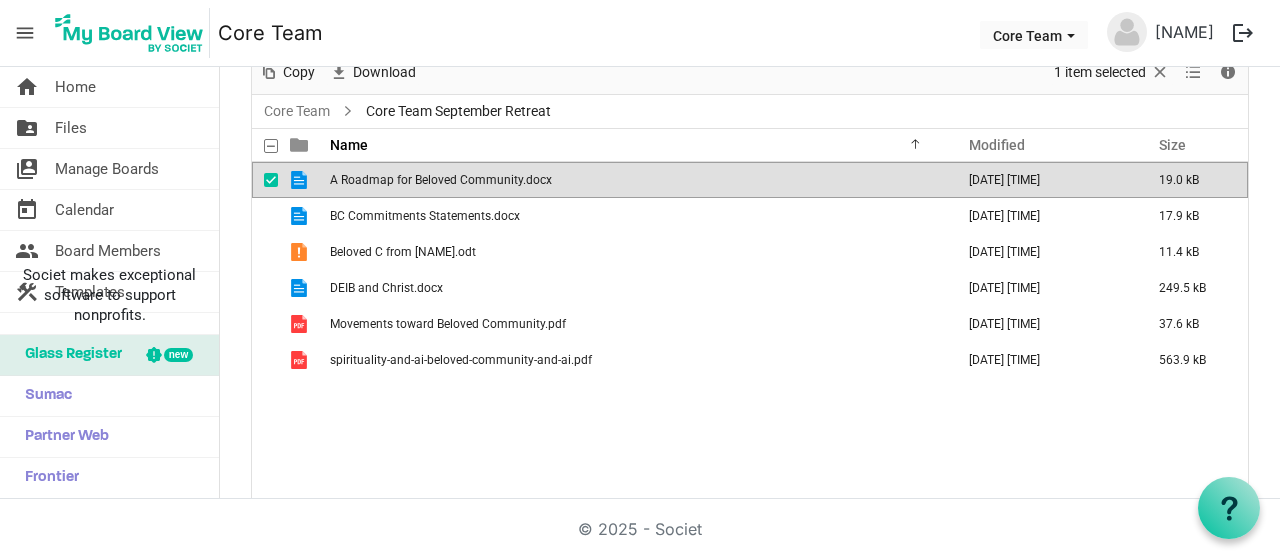 click on "A Roadmap for Beloved Community.docx" at bounding box center [441, 180] 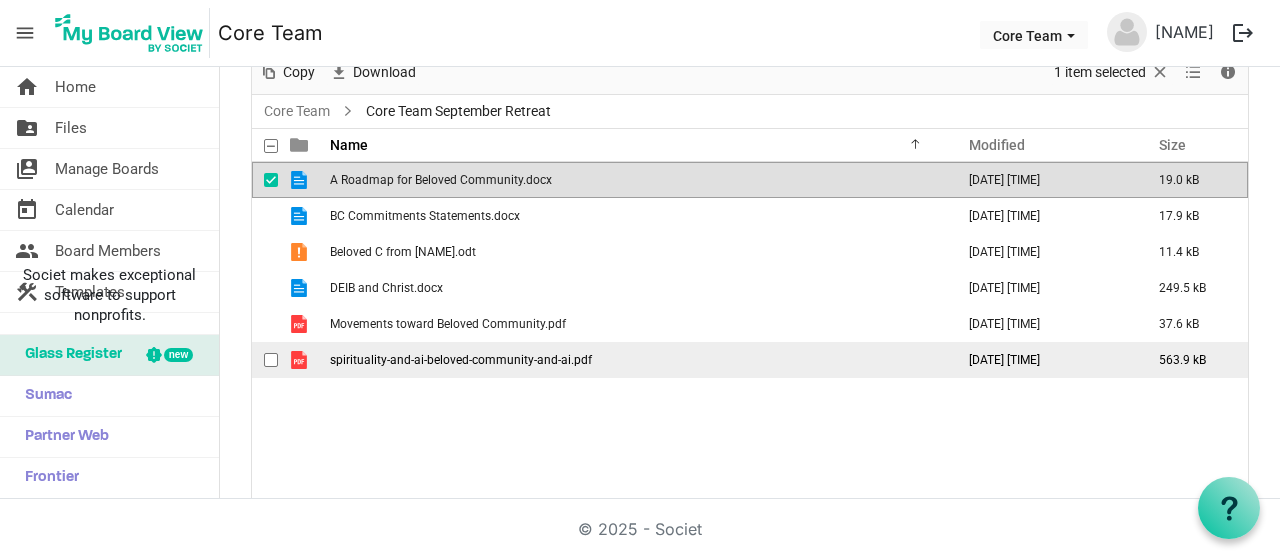click on "spirituality-and-ai-beloved-community-and-ai.pdf" at bounding box center (461, 360) 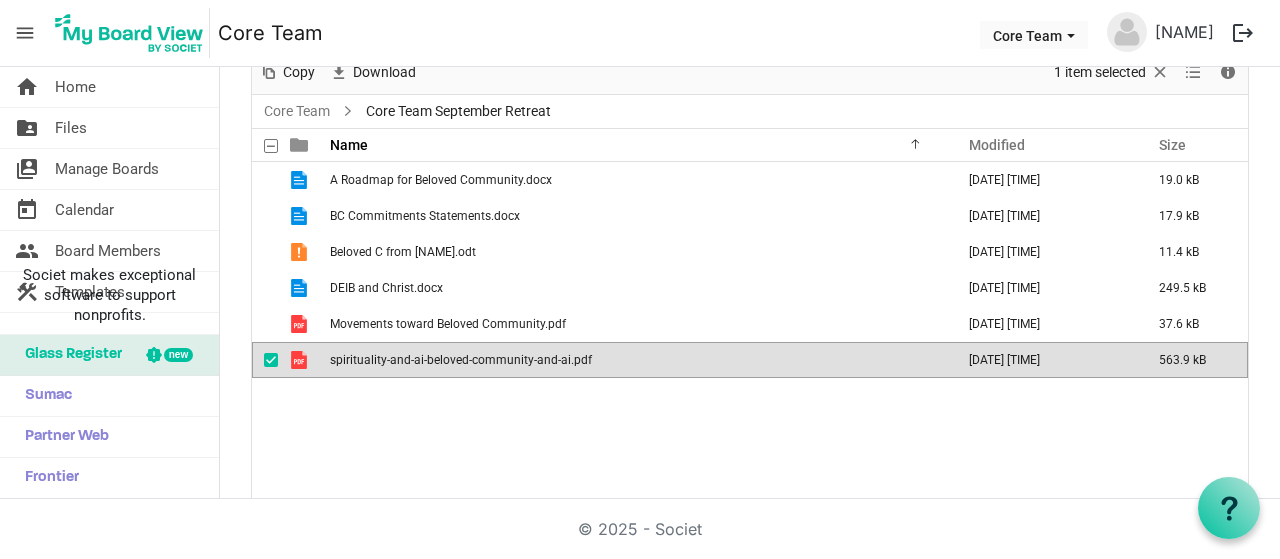 click on "spirituality-and-ai-beloved-community-and-ai.pdf" at bounding box center (461, 360) 